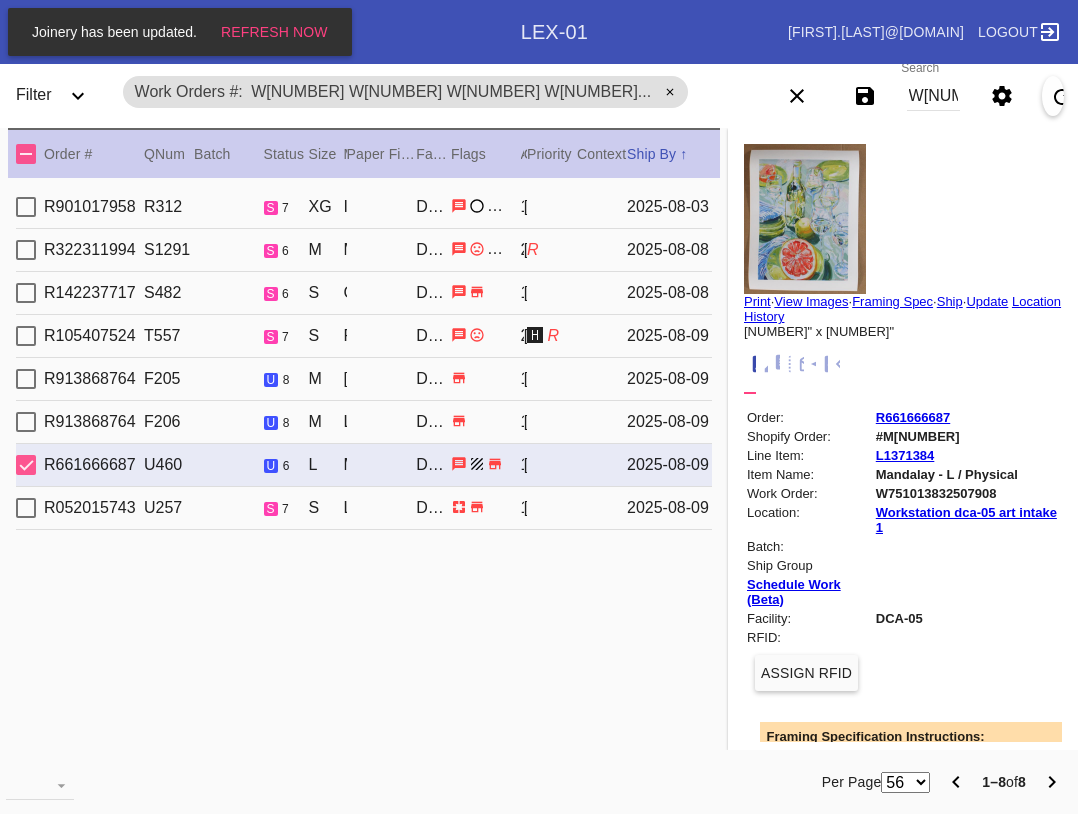 scroll, scrollTop: 0, scrollLeft: 0, axis: both 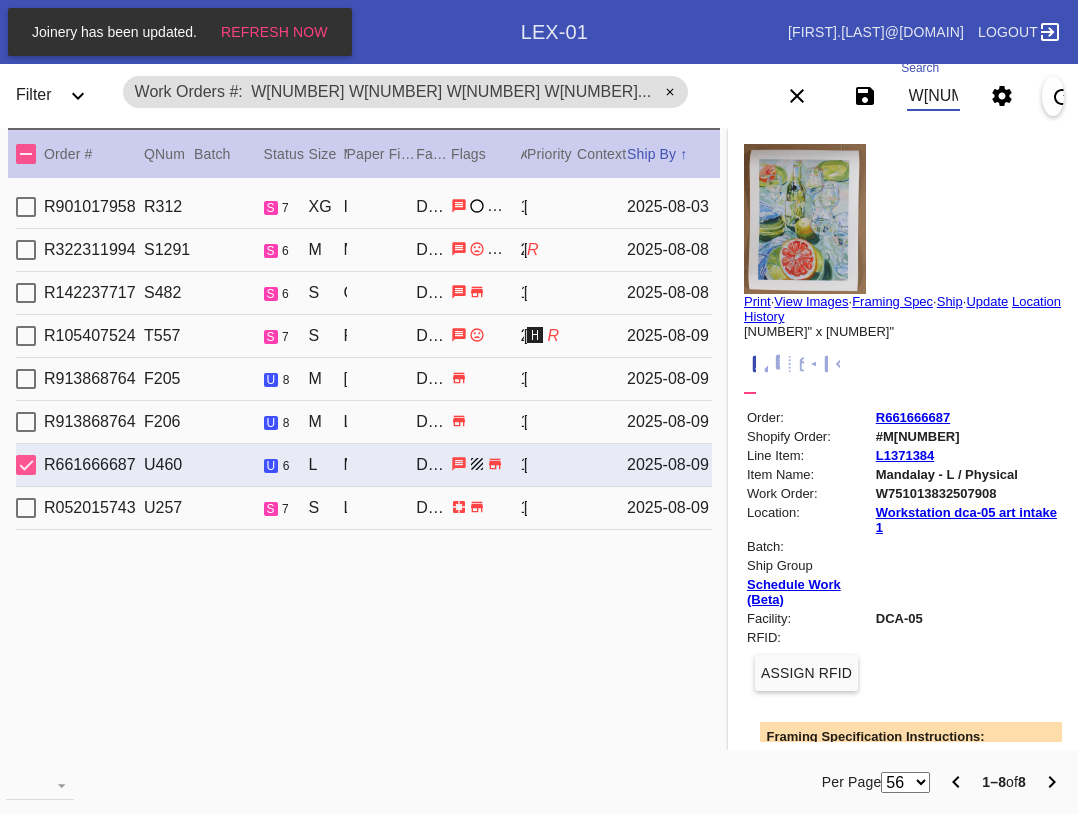 click on "W[NUMBER] W[NUMBER] W[NUMBER] W[NUMBER] W[NUMBER] W[NUMBER] W[NUMBER] W[NUMBER] W[NUMBER] W[NUMBER] W[NUMBER] W[NUMBER] W[NUMBER]" at bounding box center [933, 96] 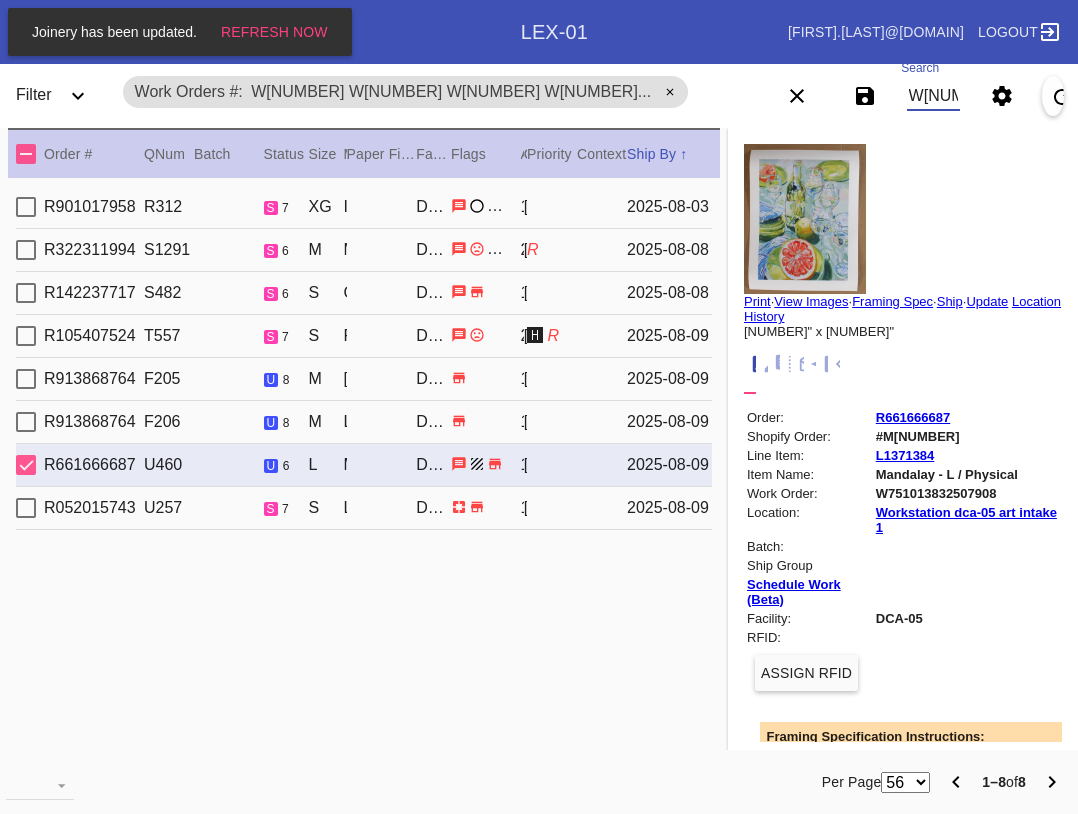 click 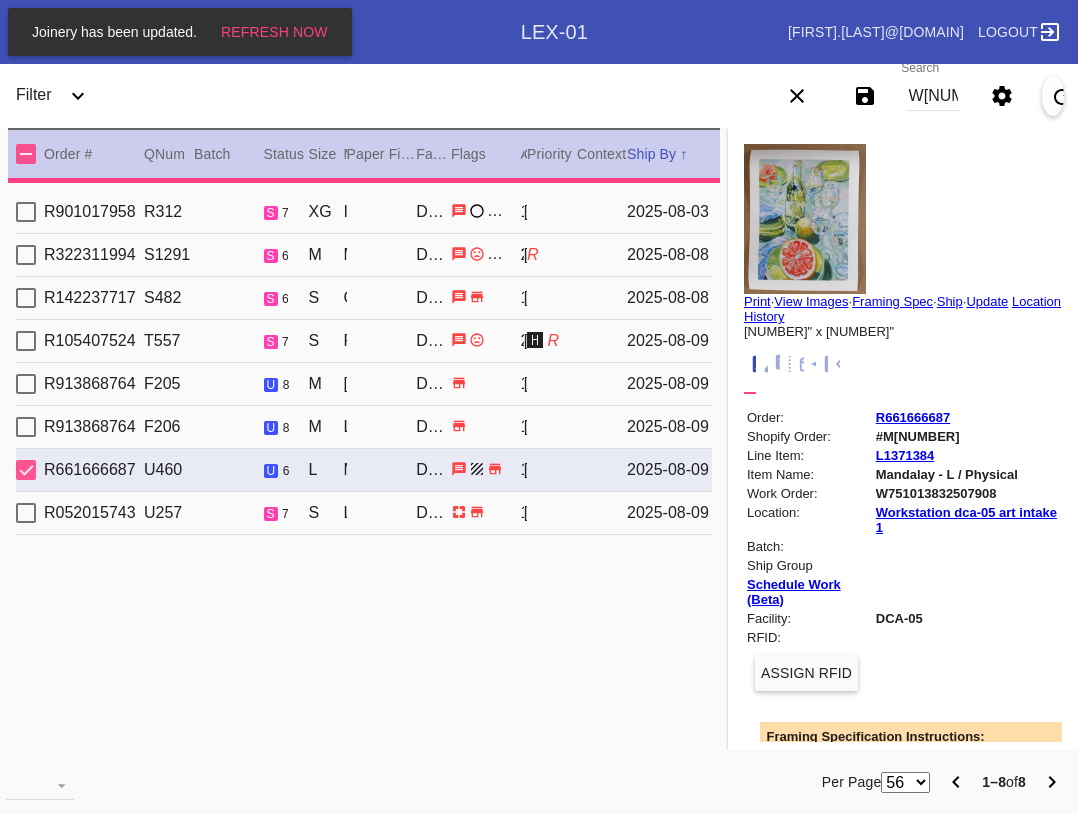 click on "W[NUMBER] W[NUMBER] W[NUMBER] W[NUMBER] W[NUMBER] W[NUMBER] W[NUMBER] W[NUMBER] W[NUMBER] W[NUMBER] W[NUMBER] W[NUMBER] W[NUMBER]" at bounding box center [933, 96] 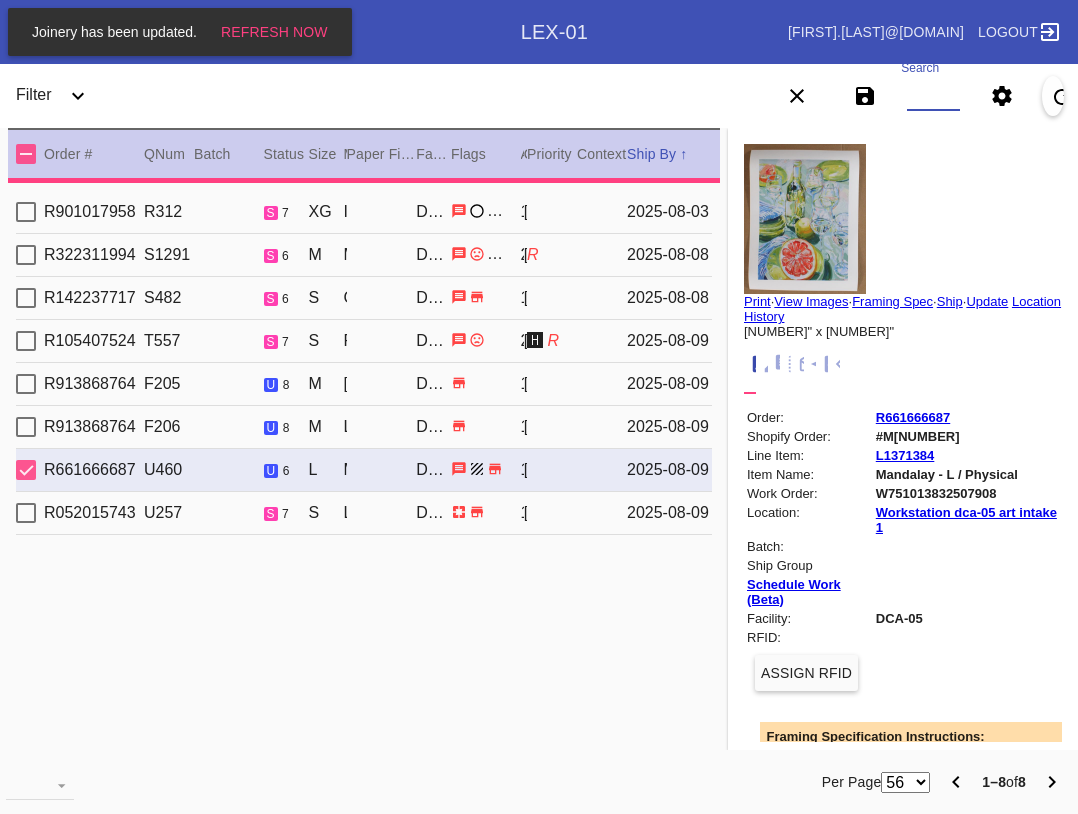 paste on "W[NUMBER] W[NUMBER] W[NUMBER] W[NUMBER] W[NUMBER] W[NUMBER] W[NUMBER] W[NUMBER] W[NUMBER] W[NUMBER] W[NUMBER] W[NUMBER] W[NUMBER] W[NUMBER] W[NUMBER] W[NUMBER] W[NUMBER] W[NUMBER] W[NUMBER] W[NUMBER] w[NUMBER] W[NUMBER] W[NUMBER] W[NUMBER]" 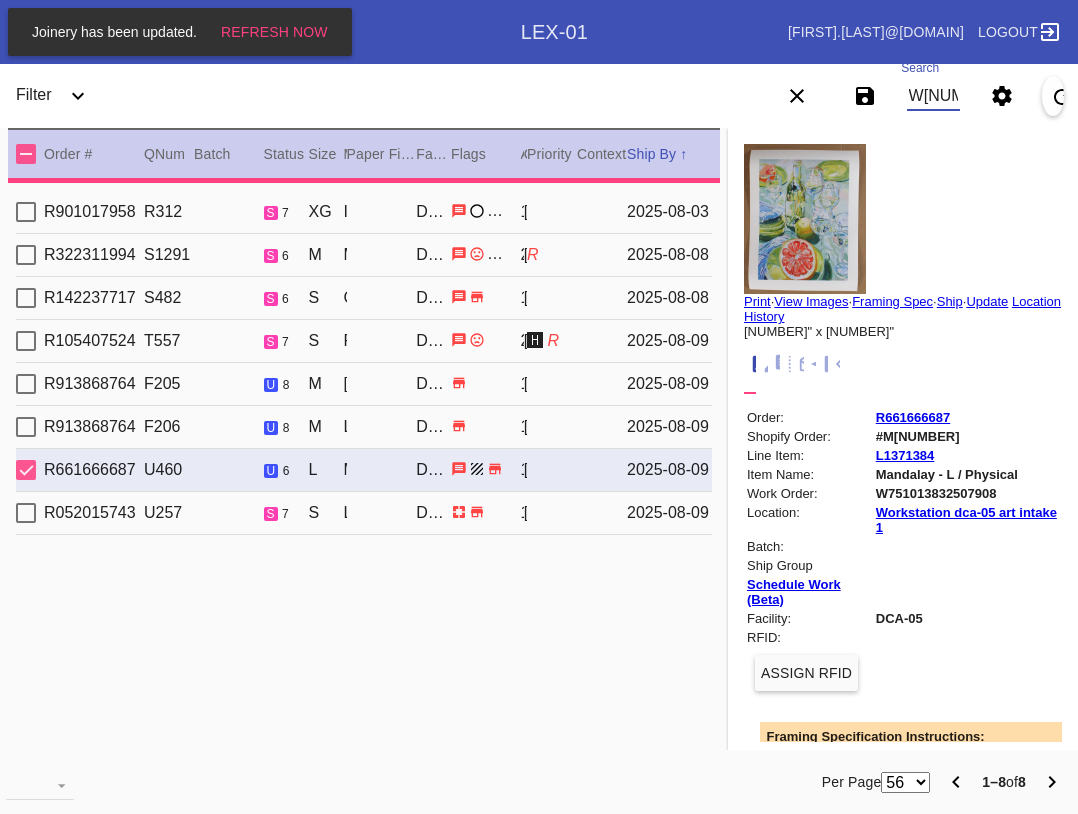 scroll, scrollTop: 0, scrollLeft: 3768, axis: horizontal 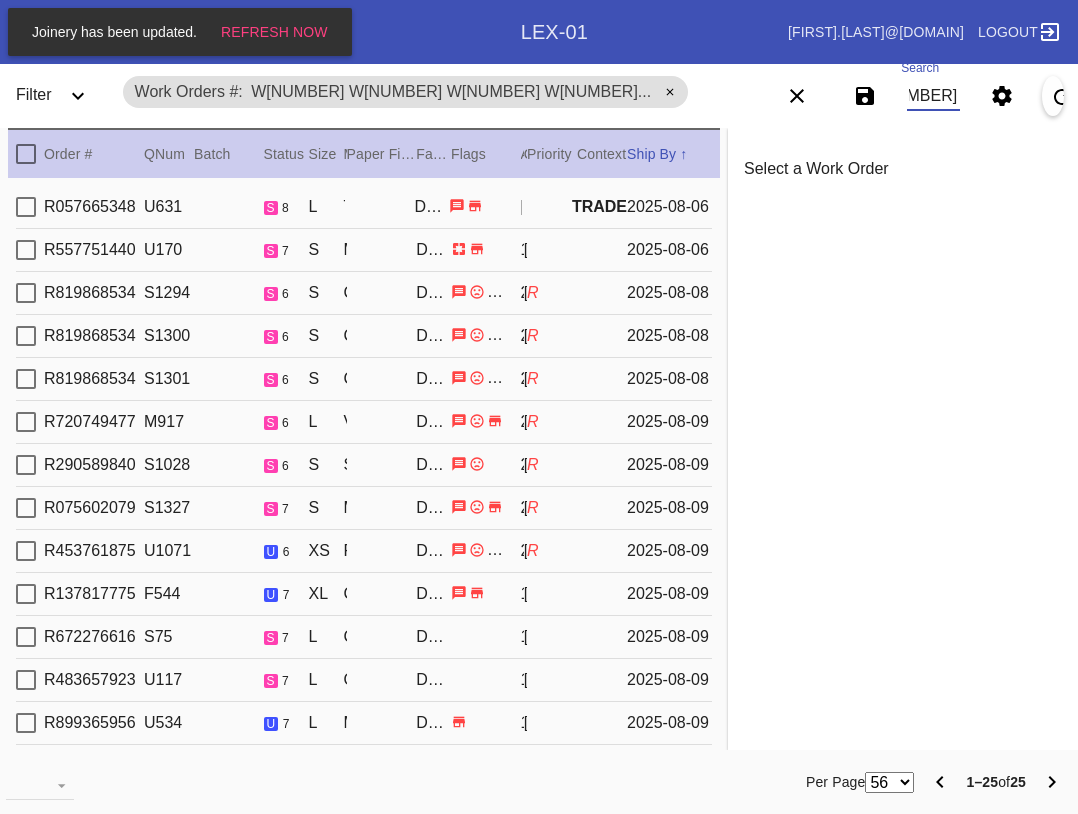 type on "W[NUMBER] W[NUMBER] W[NUMBER] W[NUMBER] W[NUMBER] W[NUMBER] W[NUMBER] W[NUMBER] W[NUMBER] W[NUMBER] W[NUMBER] W[NUMBER] W[NUMBER] W[NUMBER] W[NUMBER] W[NUMBER] W[NUMBER] W[NUMBER] W[NUMBER] W[NUMBER] w[NUMBER] W[NUMBER] W[NUMBER] W[NUMBER]" 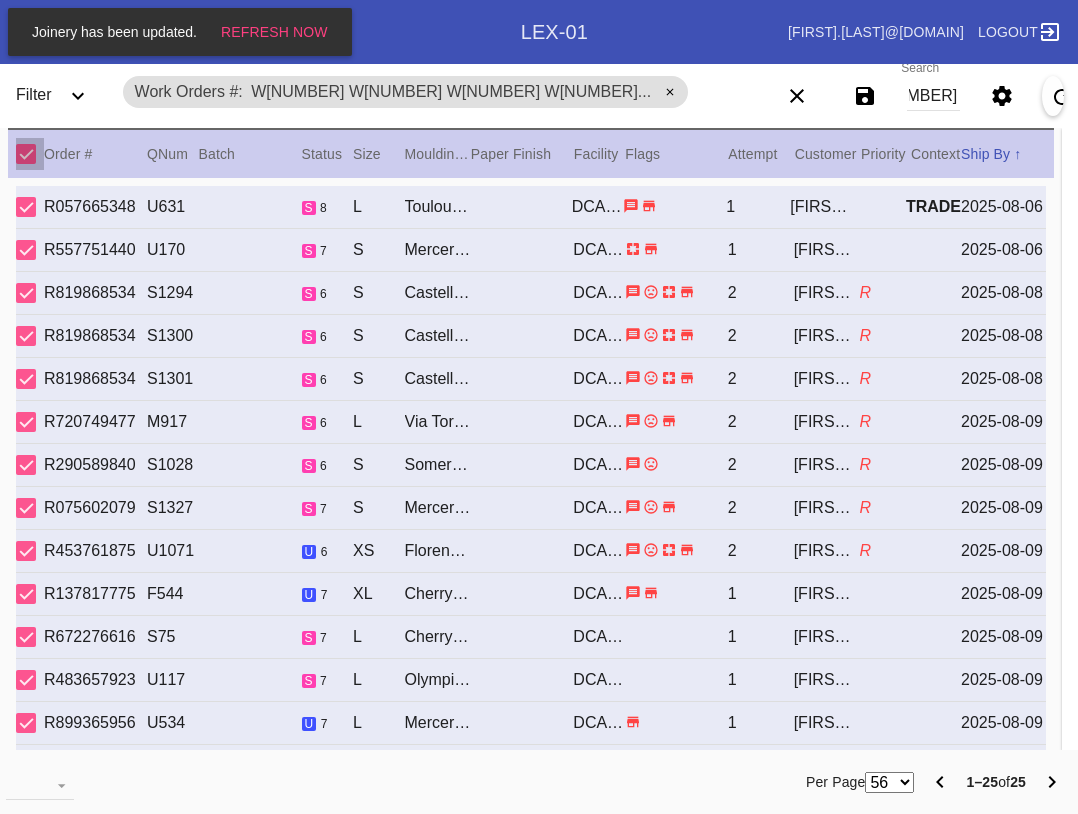scroll, scrollTop: 0, scrollLeft: 0, axis: both 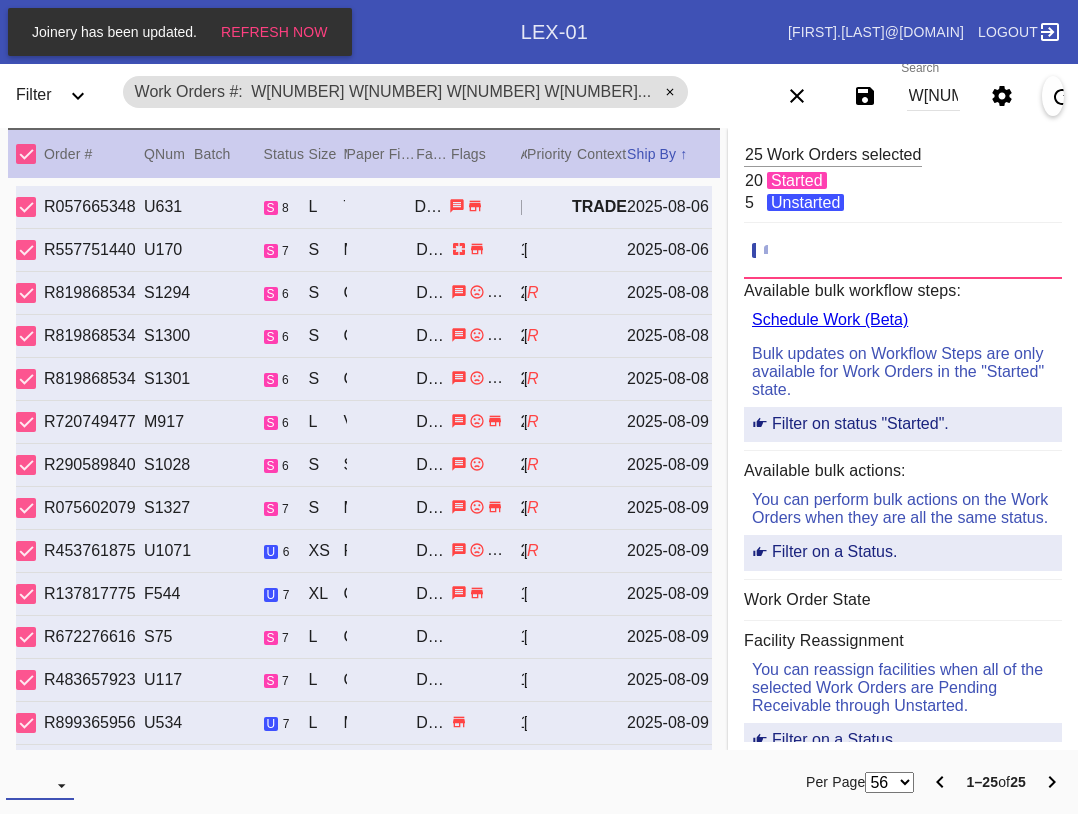 click at bounding box center [40, 785] 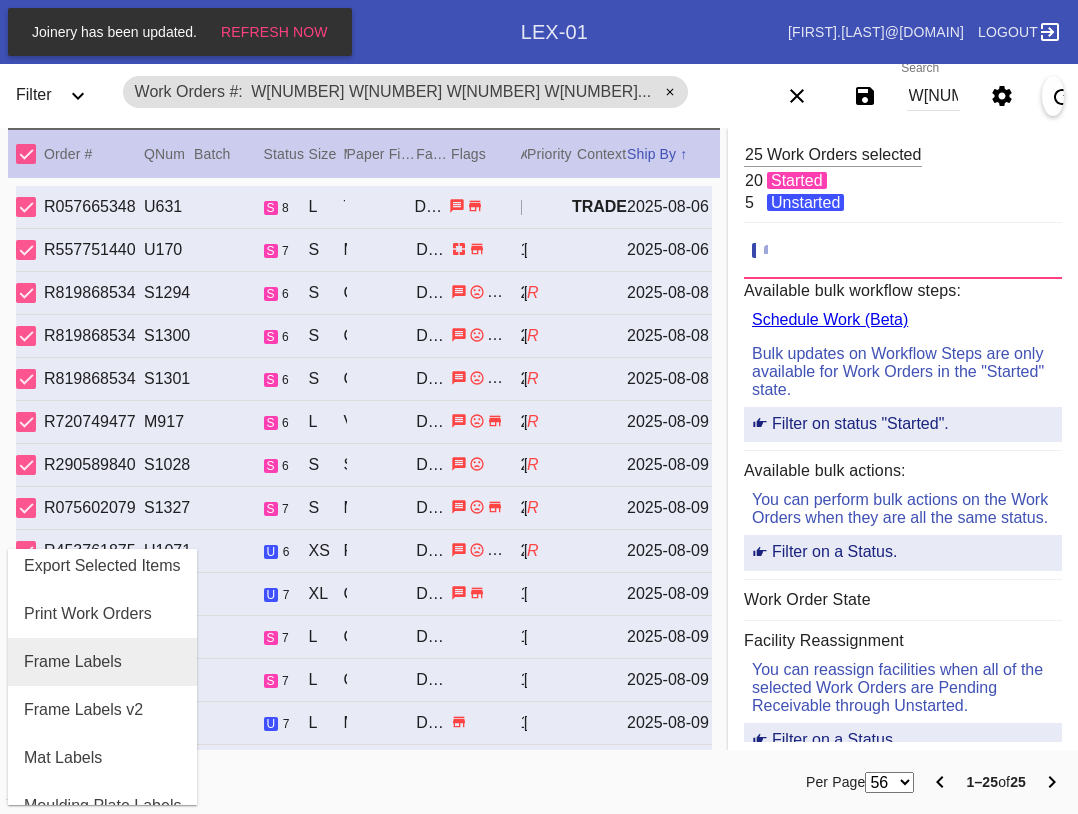 scroll, scrollTop: 100, scrollLeft: 0, axis: vertical 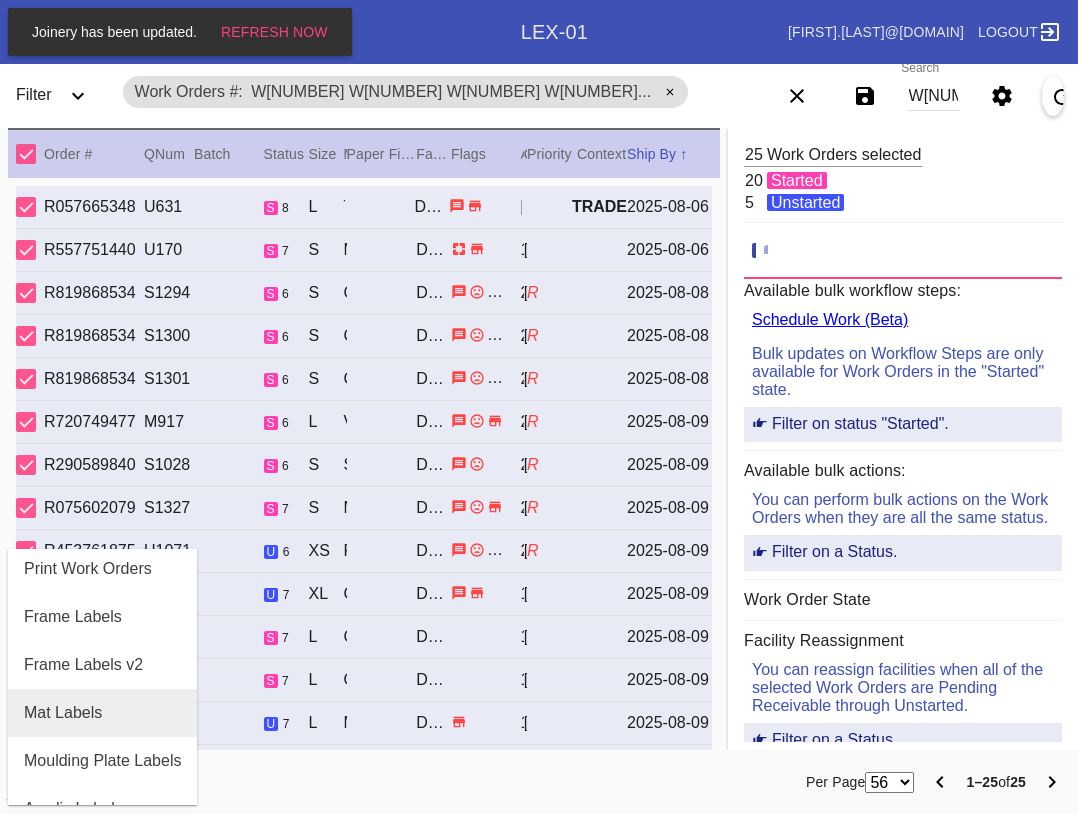 click on "Mat Labels" at bounding box center [63, 713] 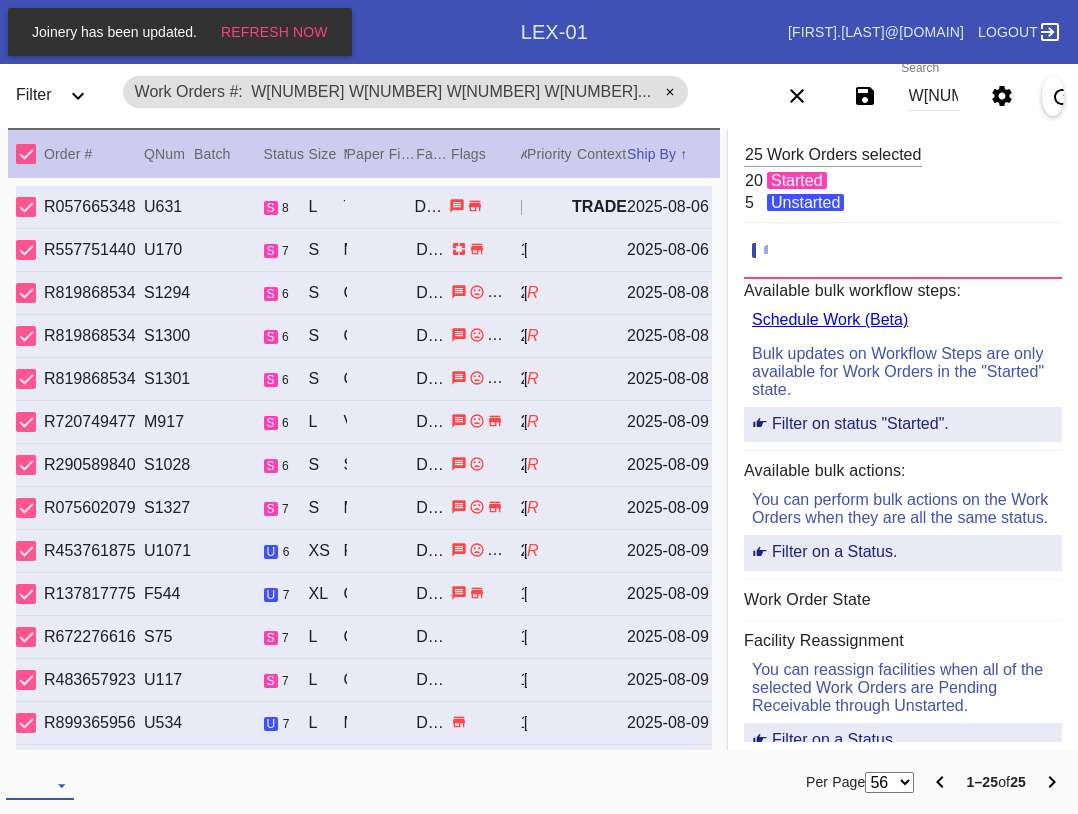 click at bounding box center (40, 785) 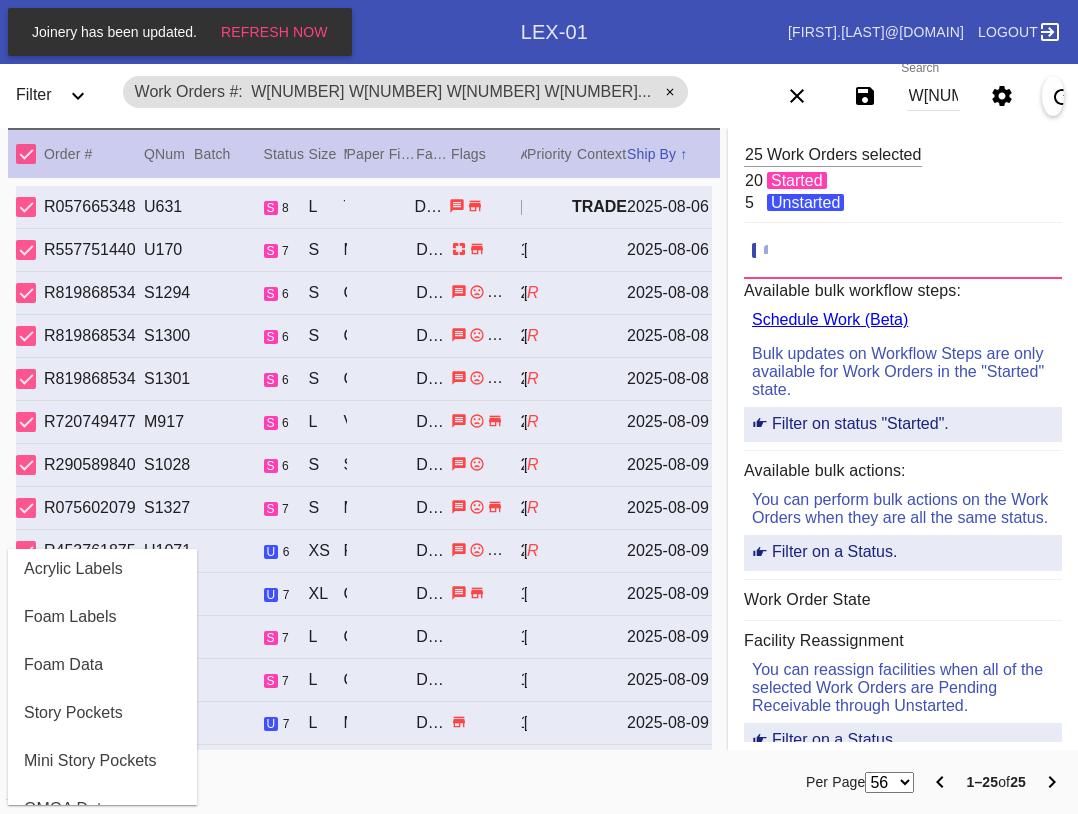 scroll, scrollTop: 464, scrollLeft: 0, axis: vertical 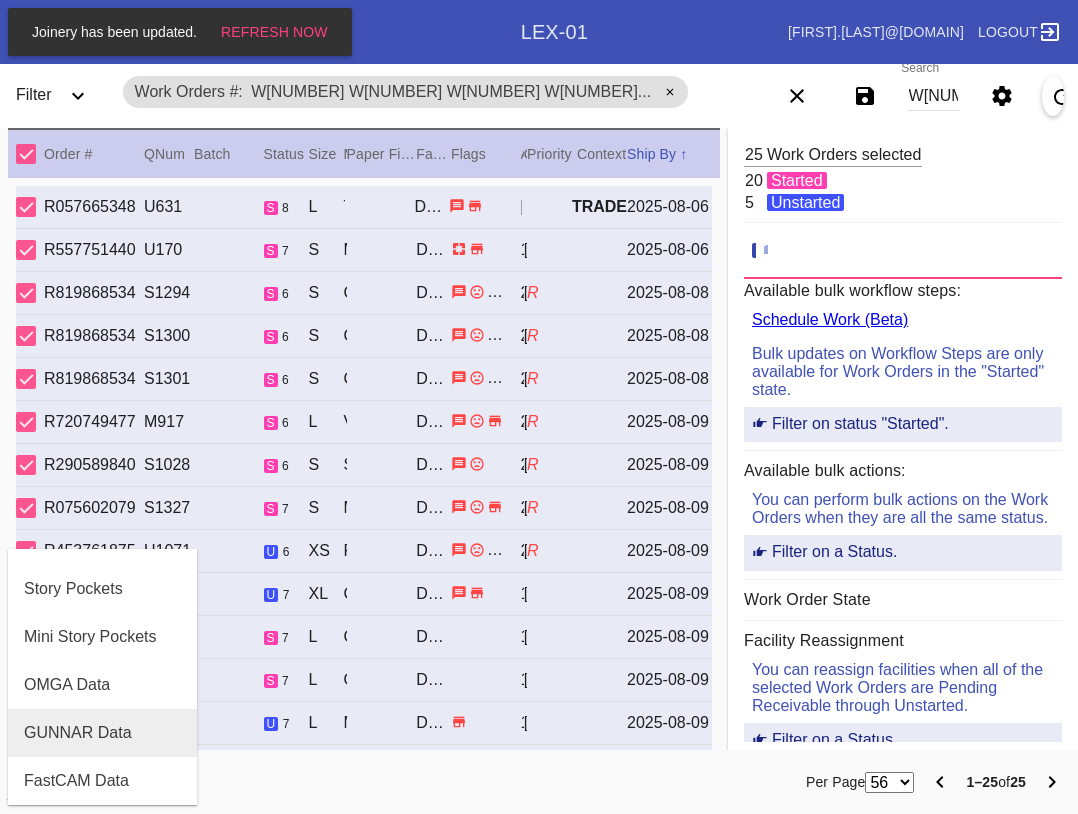 click on "GUNNAR Data" at bounding box center [78, 733] 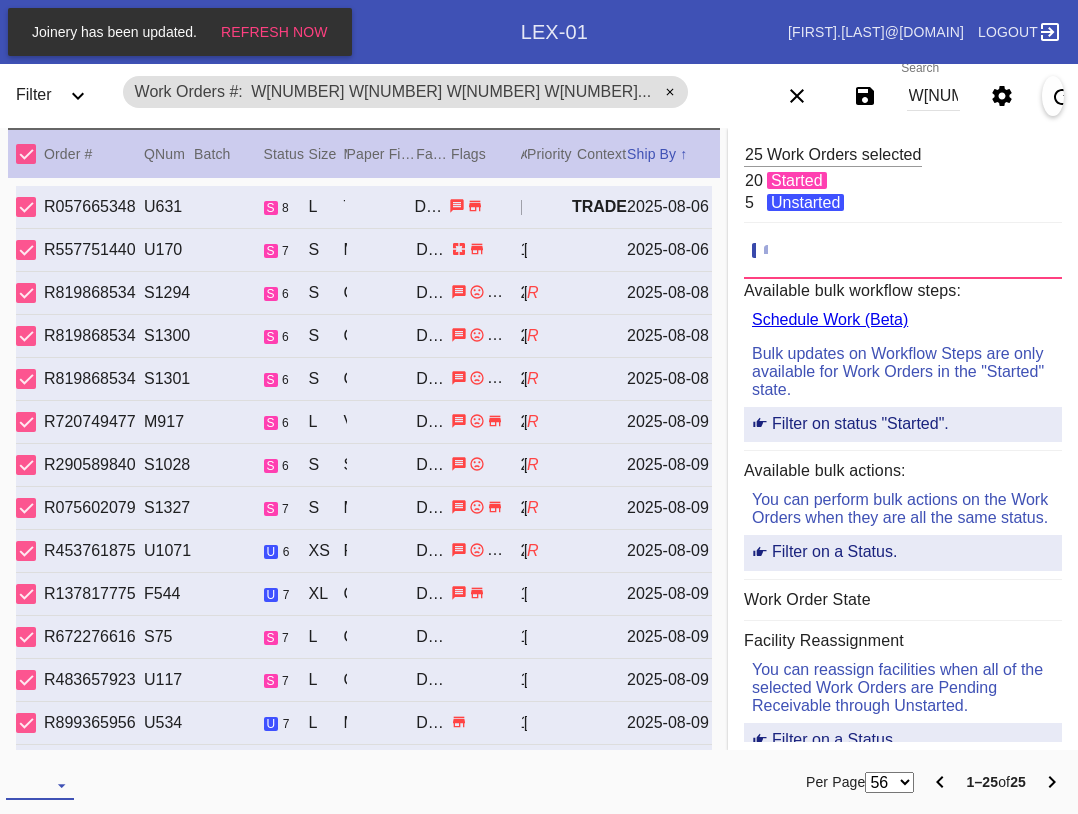 click at bounding box center [40, 785] 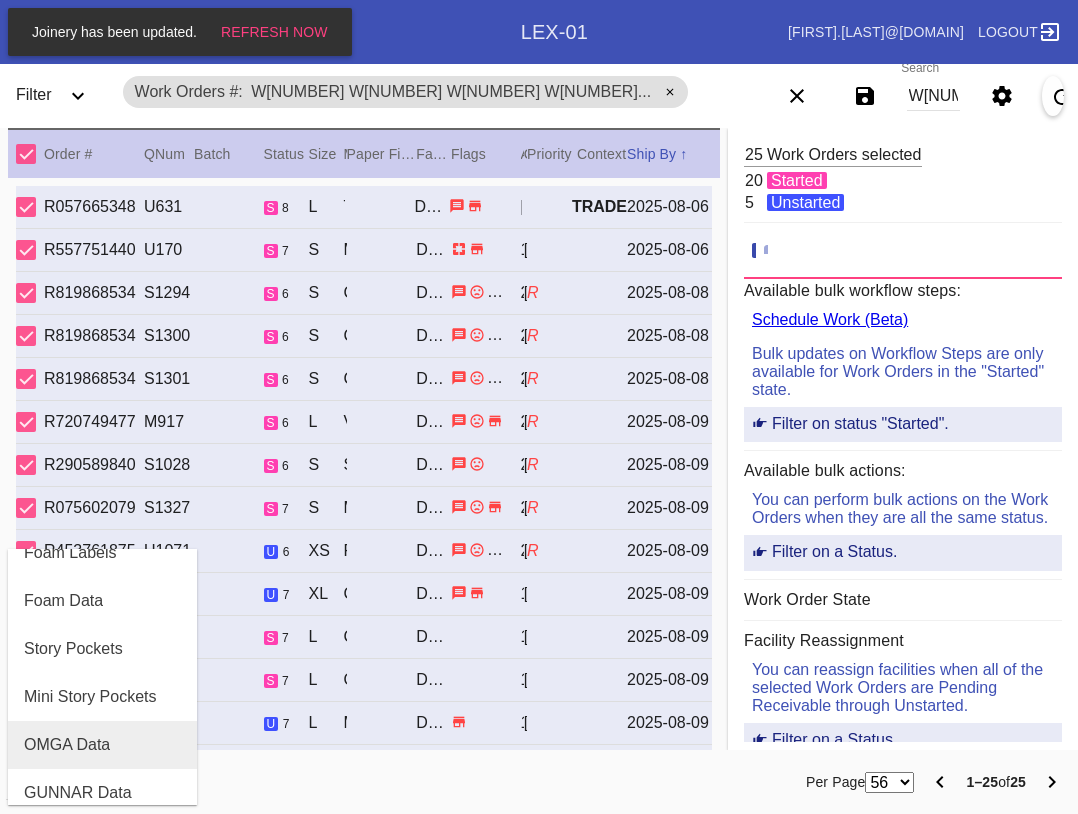 scroll, scrollTop: 464, scrollLeft: 0, axis: vertical 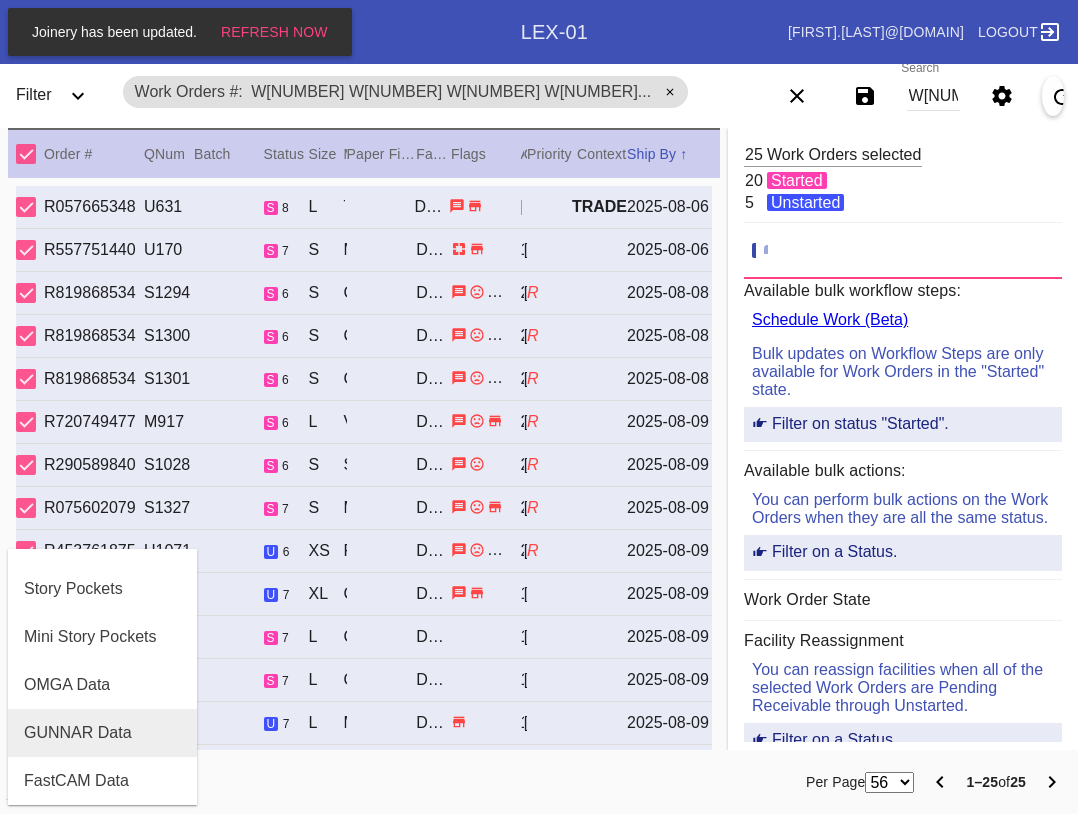 click on "GUNNAR Data" at bounding box center [102, 733] 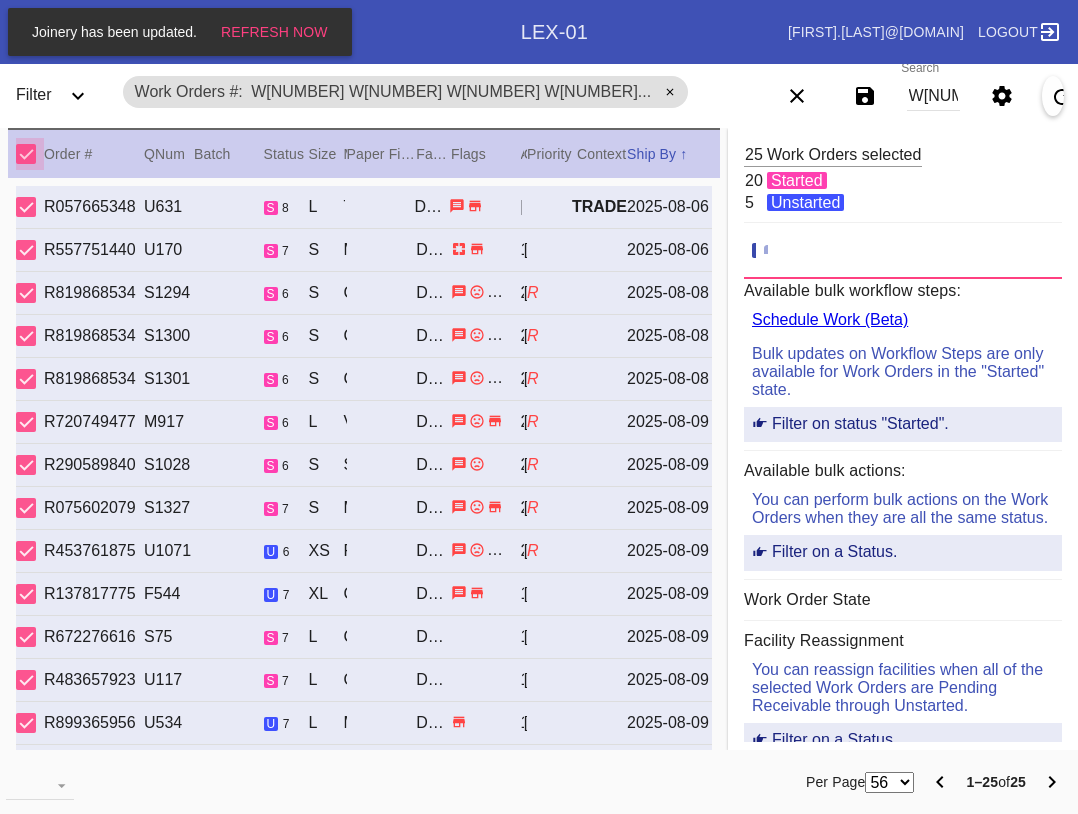 drag, startPoint x: 27, startPoint y: 153, endPoint x: 95, endPoint y: 273, distance: 137.92752 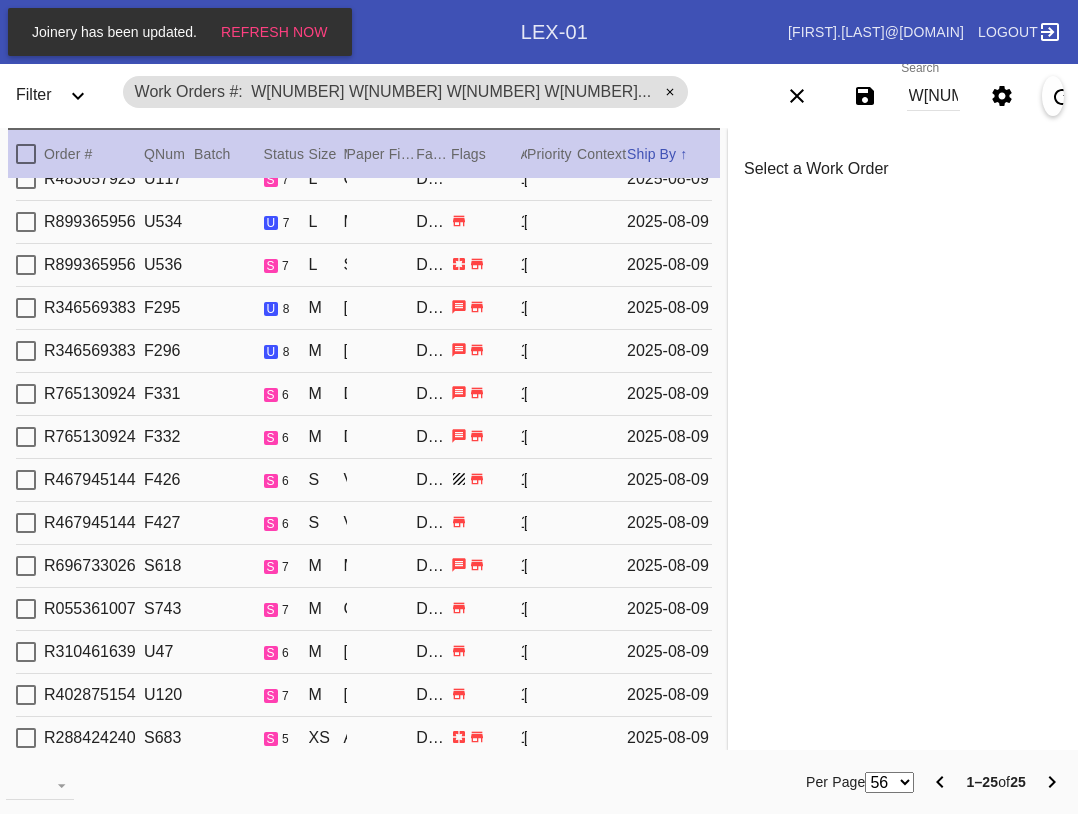 scroll, scrollTop: 515, scrollLeft: 0, axis: vertical 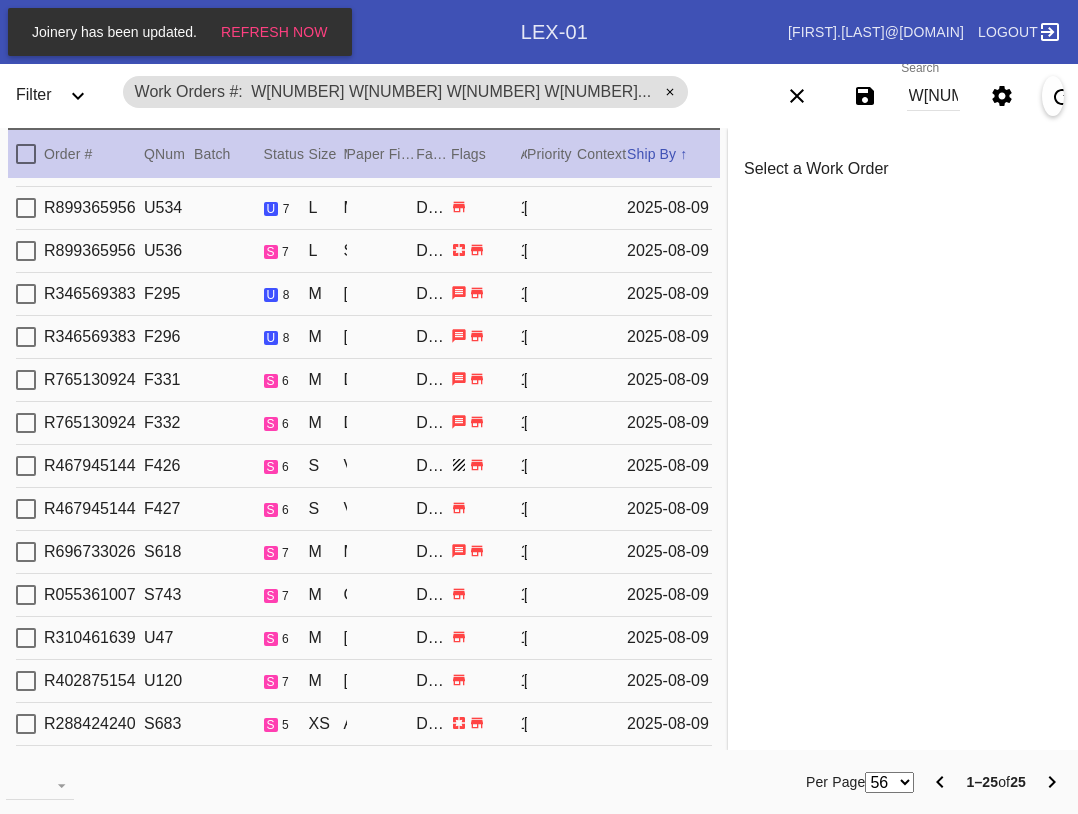 click at bounding box center [26, 466] 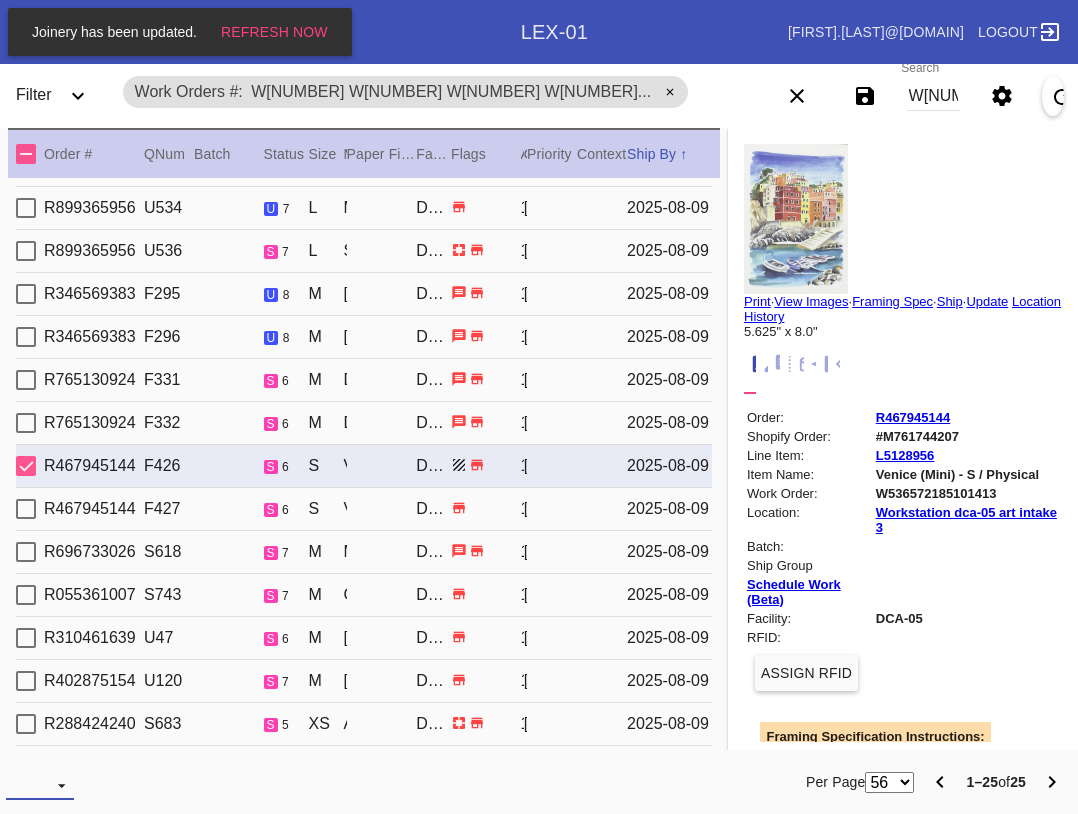 click at bounding box center (40, 785) 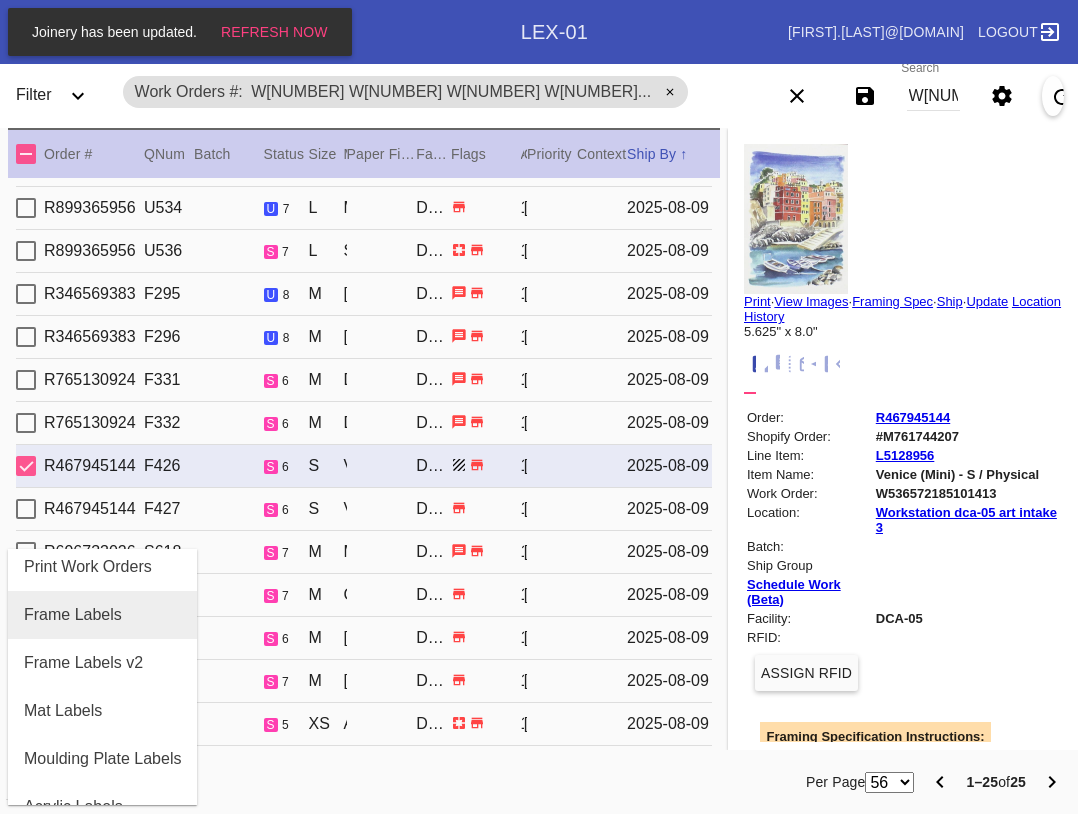 scroll, scrollTop: 200, scrollLeft: 0, axis: vertical 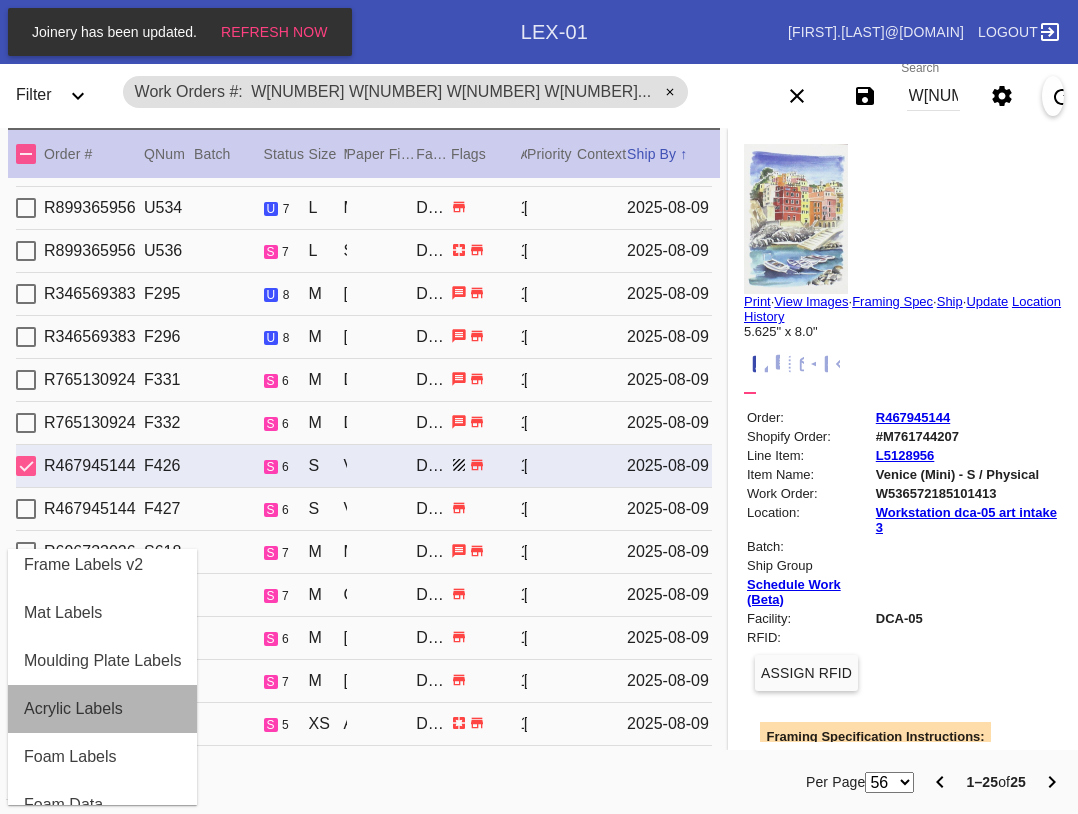click on "Acrylic Labels" at bounding box center [73, 709] 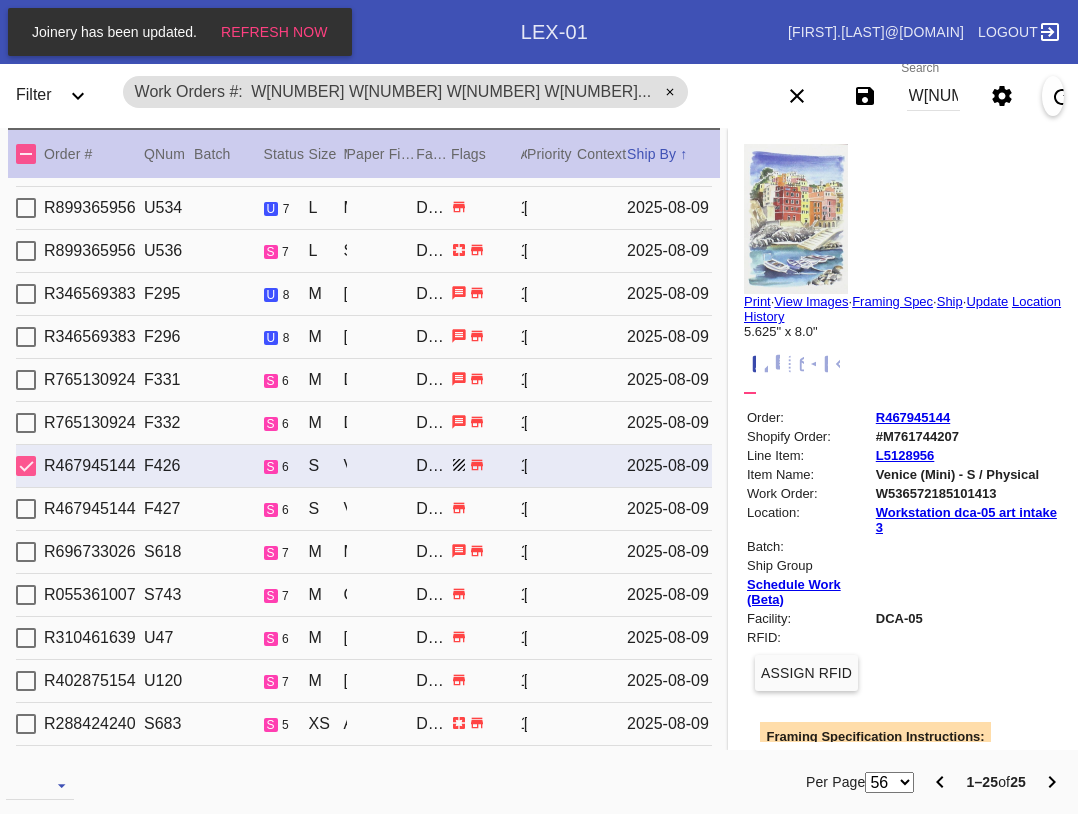 click at bounding box center [26, 154] 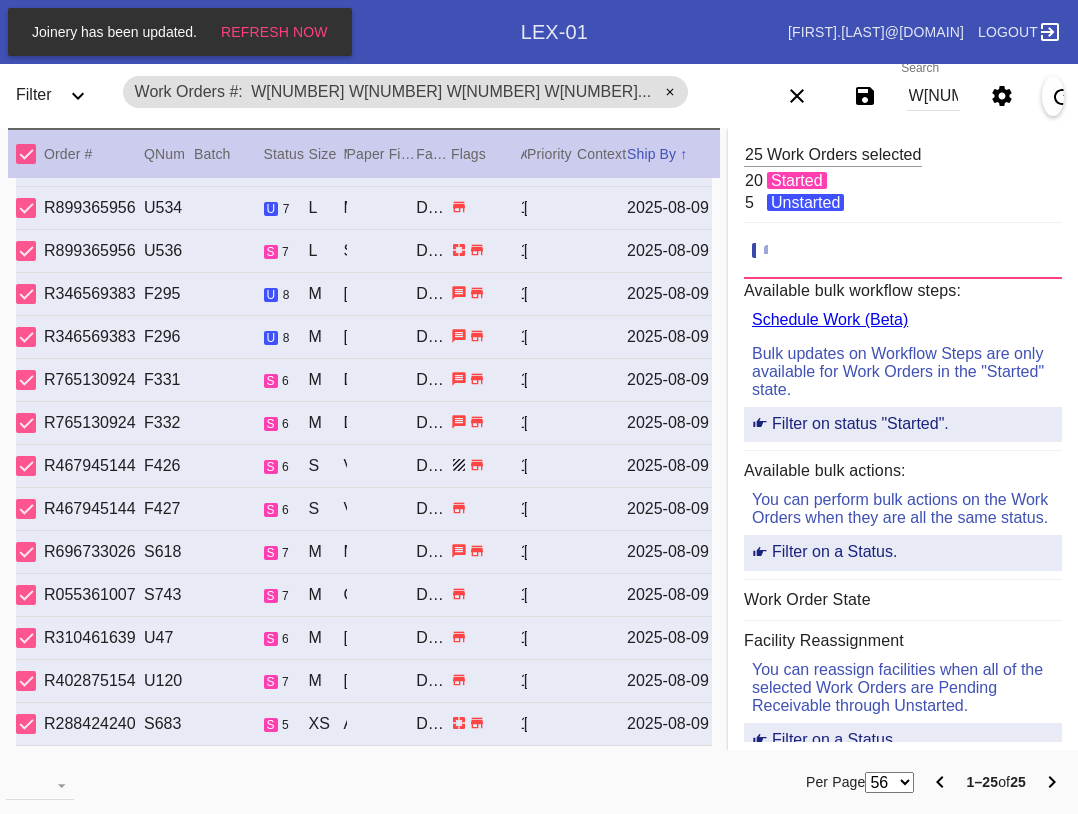 click on "W[NUMBER] W[NUMBER] W[NUMBER] W[NUMBER] W[NUMBER] W[NUMBER] W[NUMBER] W[NUMBER] W[NUMBER] W[NUMBER] W[NUMBER] W[NUMBER] W[NUMBER] W[NUMBER] W[NUMBER] W[NUMBER] W[NUMBER] W[NUMBER] W[NUMBER] W[NUMBER] w[NUMBER] W[NUMBER] W[NUMBER] W[NUMBER]" at bounding box center (933, 96) 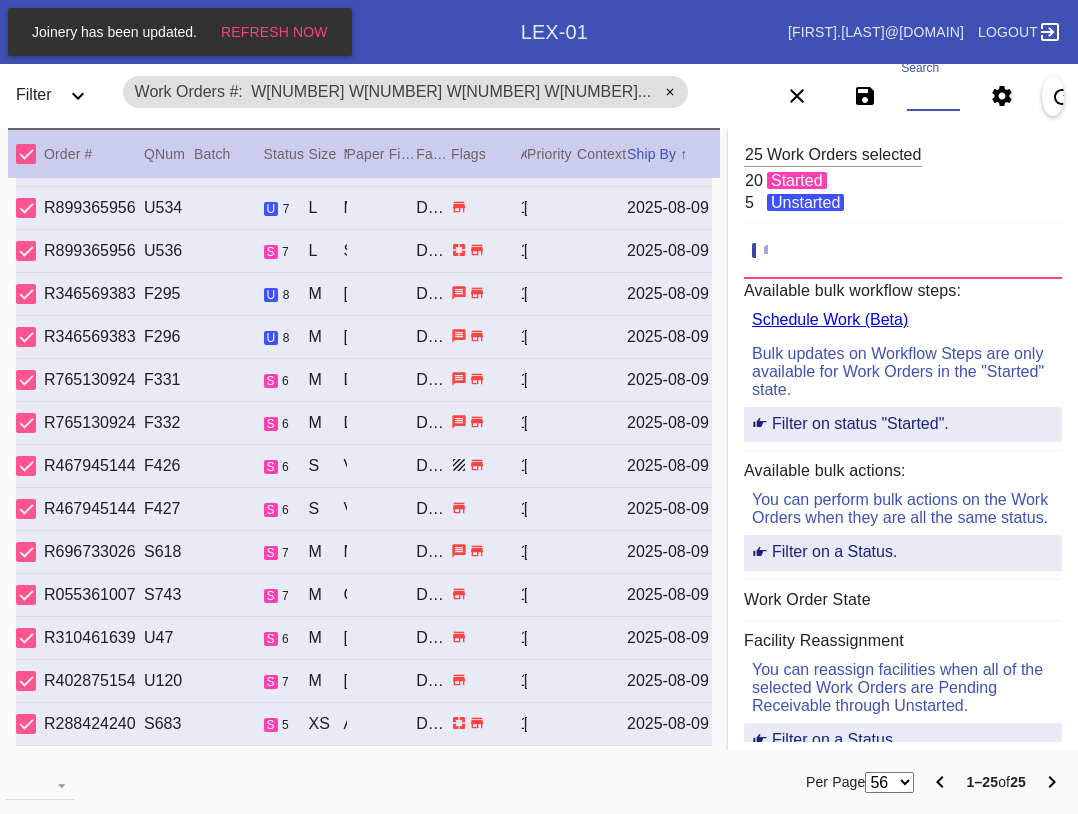 paste on "W[NUMBER] W[NUMBER] W[NUMBER] W[NUMBER] W[NUMBER] W[NUMBER] W[NUMBER] W[NUMBER] W[NUMBER] W[NUMBER] W[NUMBER] W[NUMBER] W[NUMBER] W[NUMBER] W[NUMBER] W[NUMBER] W[NUMBER] W[NUMBER] W[NUMBER] W[NUMBER] W[NUMBER] W[NUMBER] W[NUMBER]" 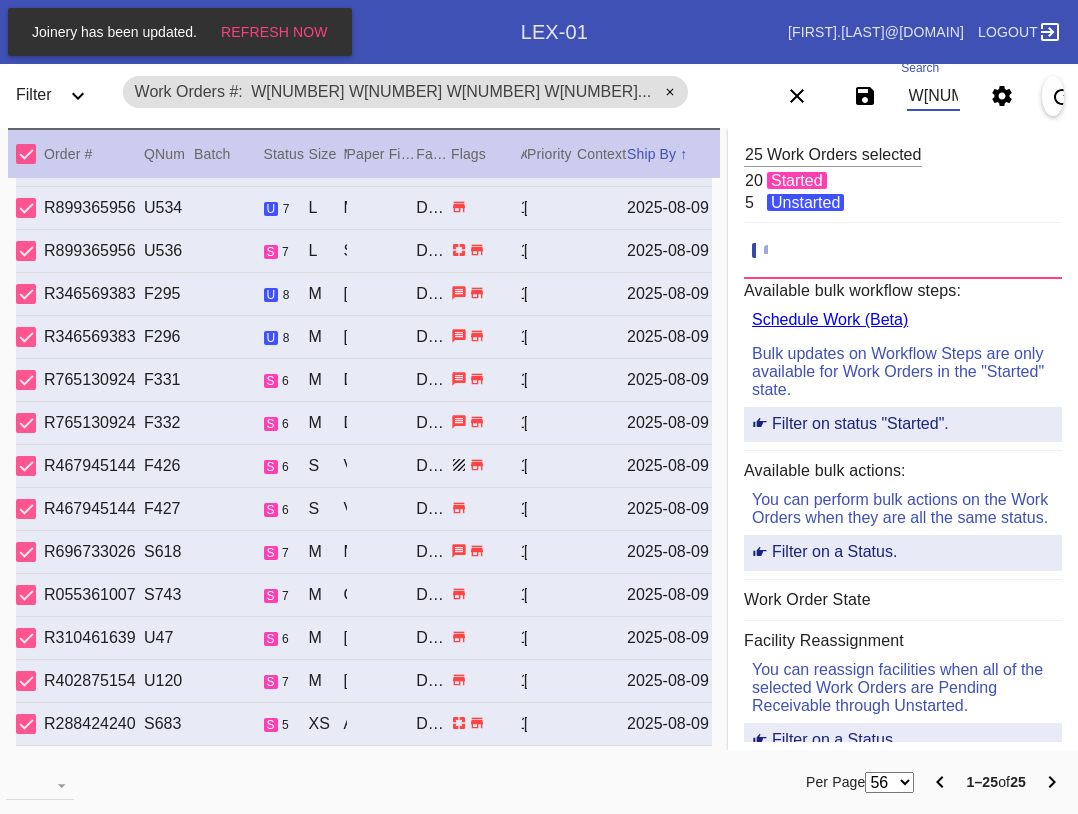 scroll, scrollTop: 0, scrollLeft: 3770, axis: horizontal 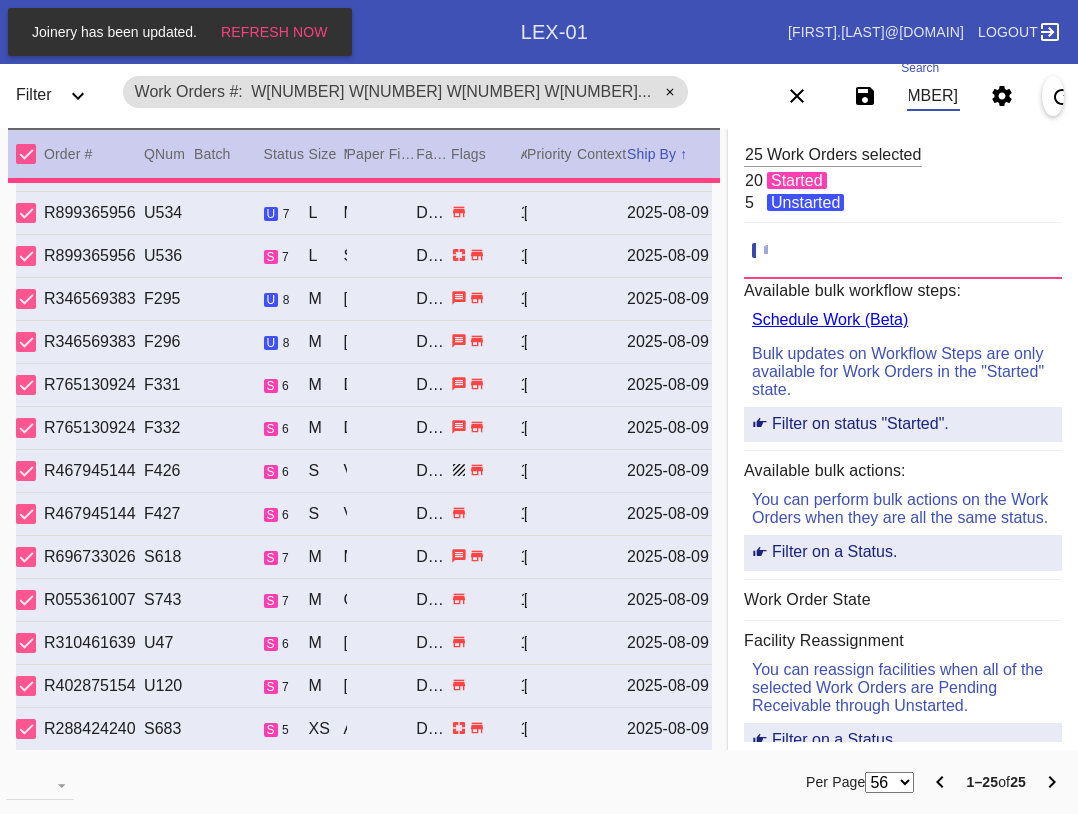 type on "1.5" 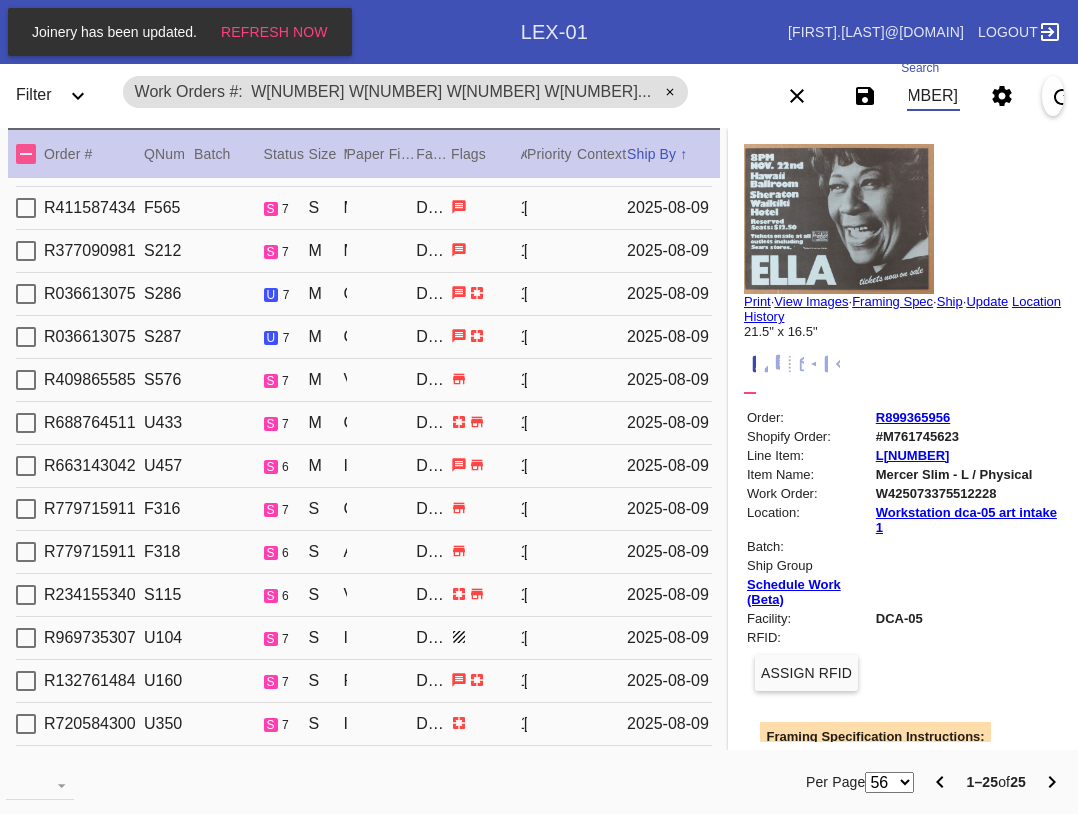 type on "W[NUMBER] W[NUMBER] W[NUMBER] W[NUMBER] W[NUMBER] W[NUMBER] W[NUMBER] W[NUMBER] W[NUMBER] W[NUMBER] W[NUMBER] W[NUMBER] W[NUMBER] W[NUMBER] W[NUMBER] W[NUMBER] W[NUMBER] W[NUMBER] W[NUMBER] W[NUMBER] W[NUMBER] W[NUMBER] W[NUMBER]" 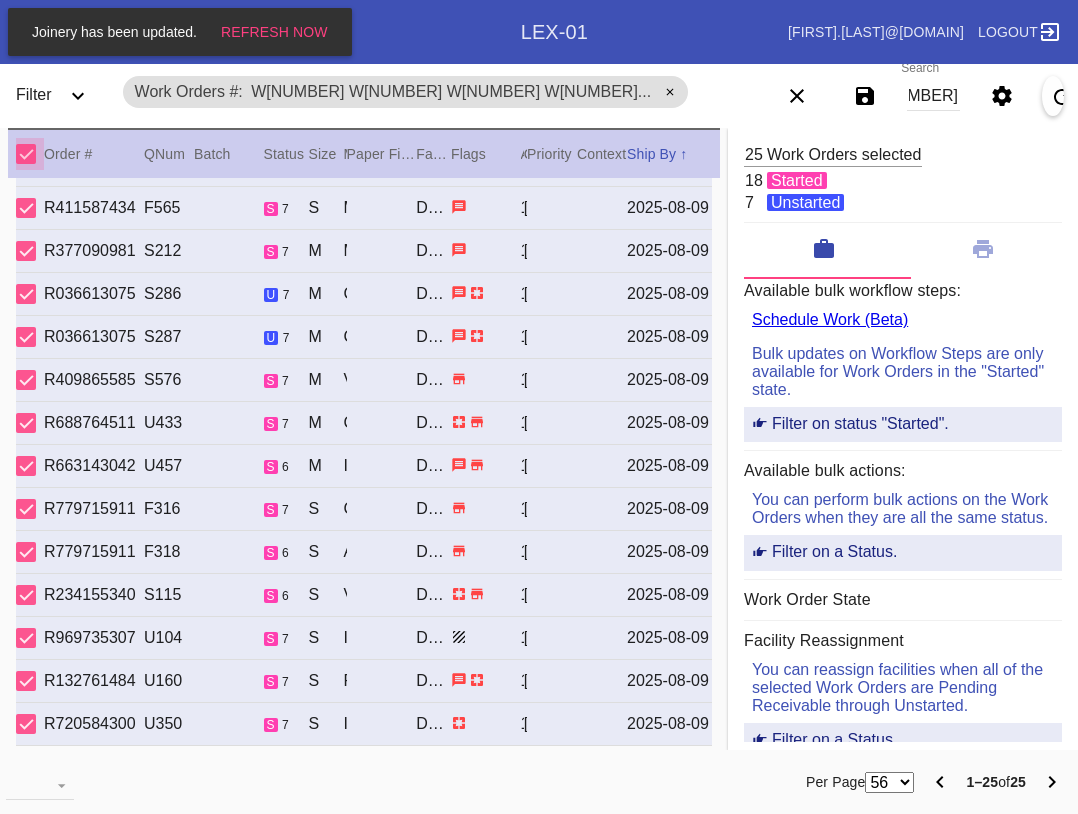 scroll, scrollTop: 0, scrollLeft: 0, axis: both 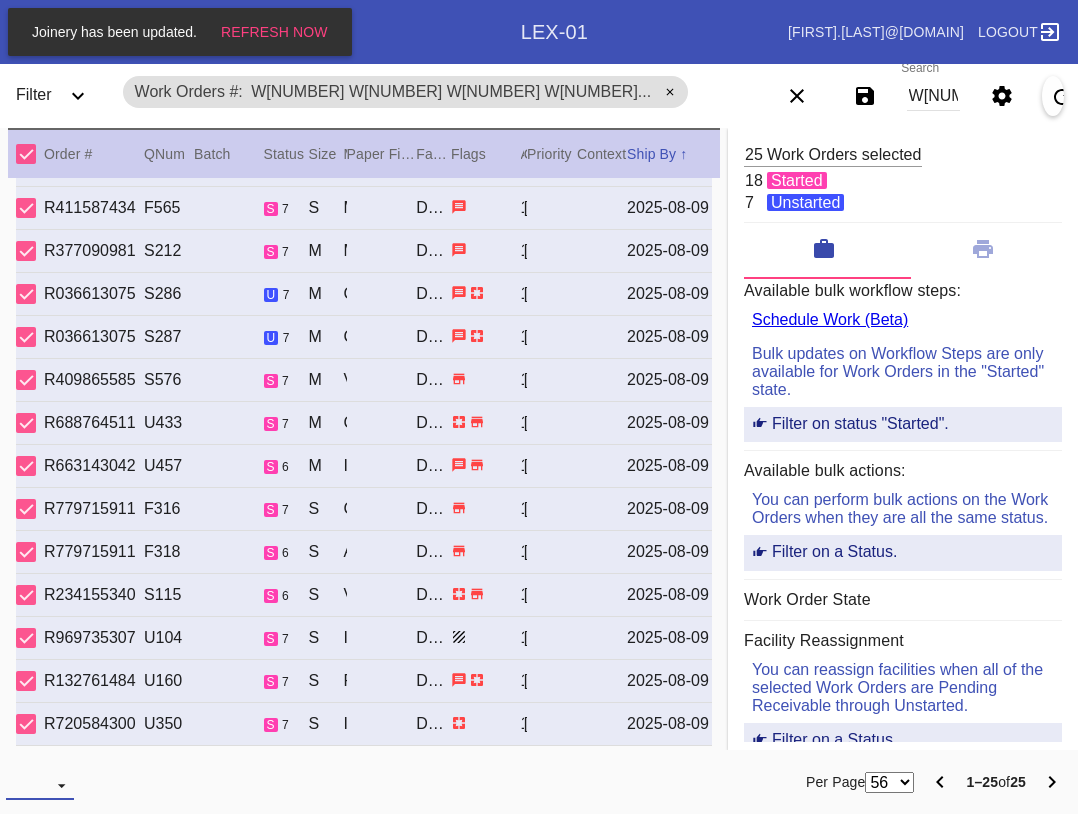 click at bounding box center (40, 785) 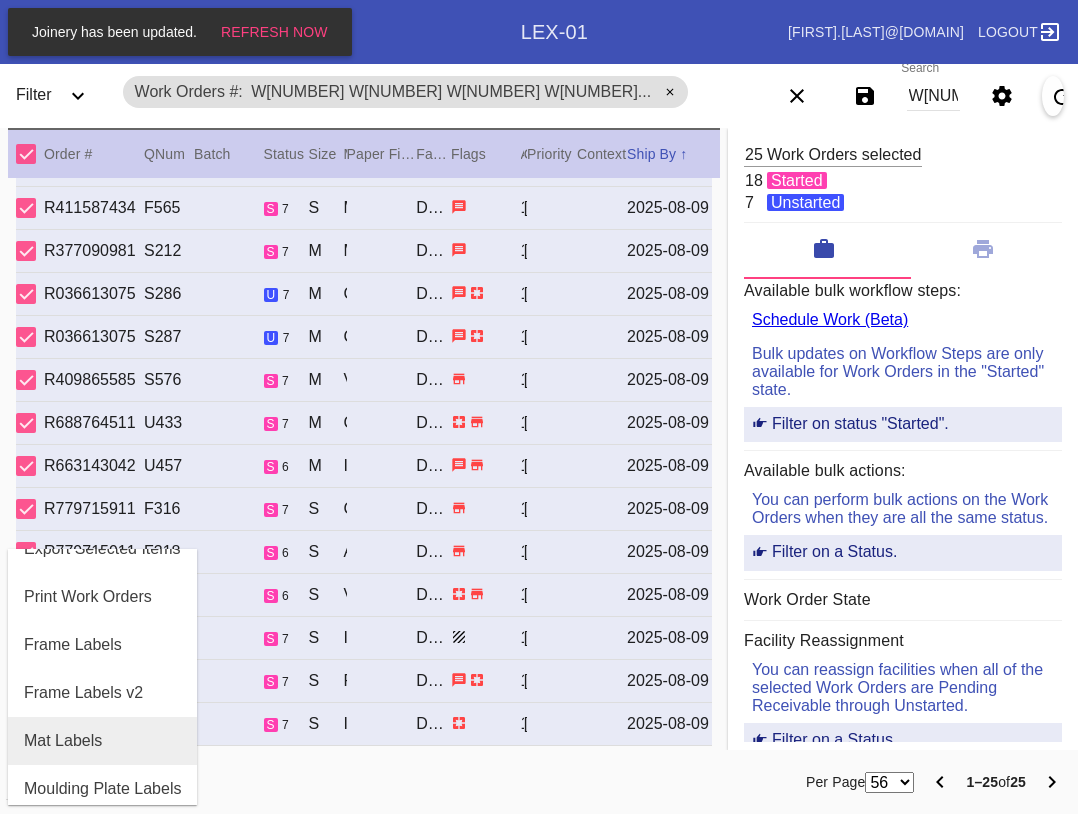 scroll, scrollTop: 100, scrollLeft: 0, axis: vertical 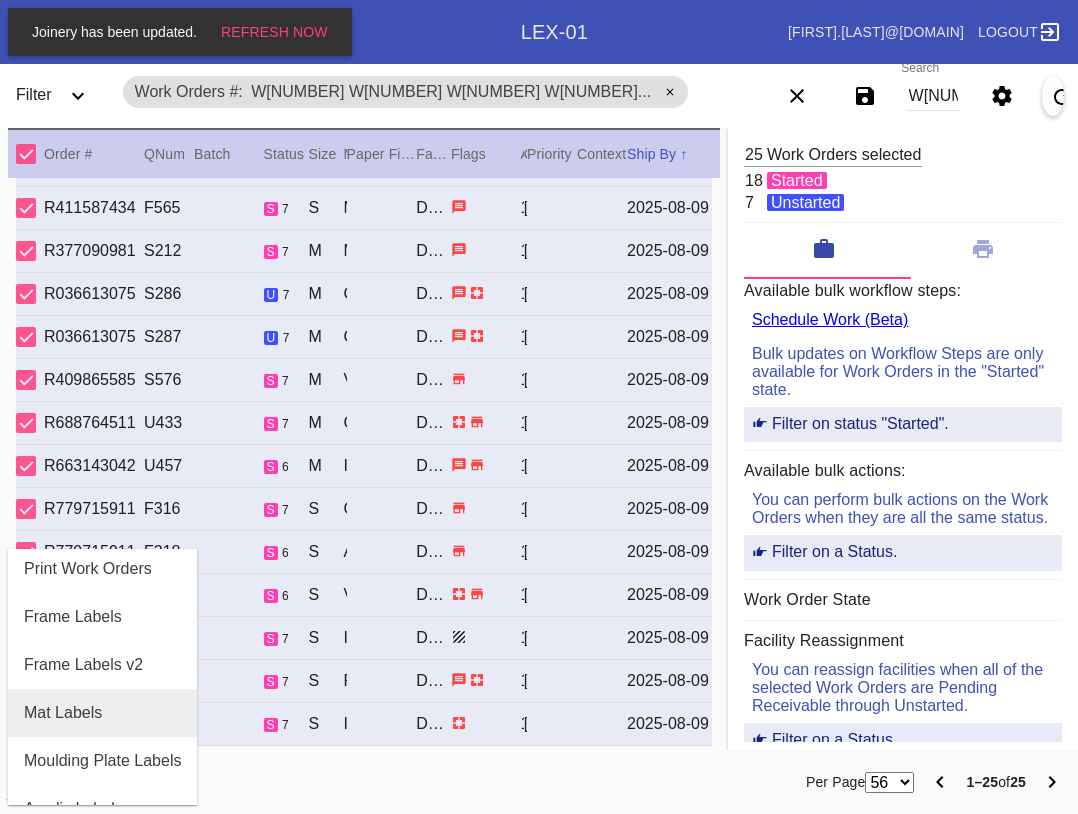 click on "Mat Labels" at bounding box center (63, 713) 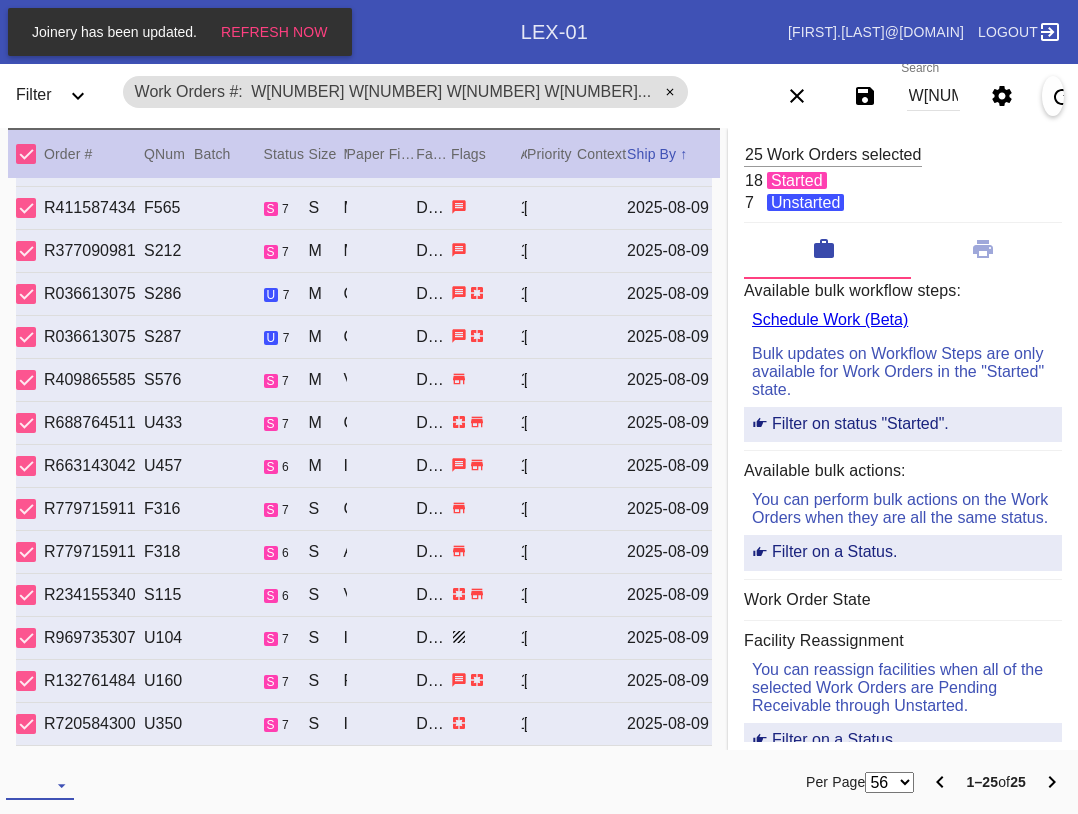 click at bounding box center (40, 785) 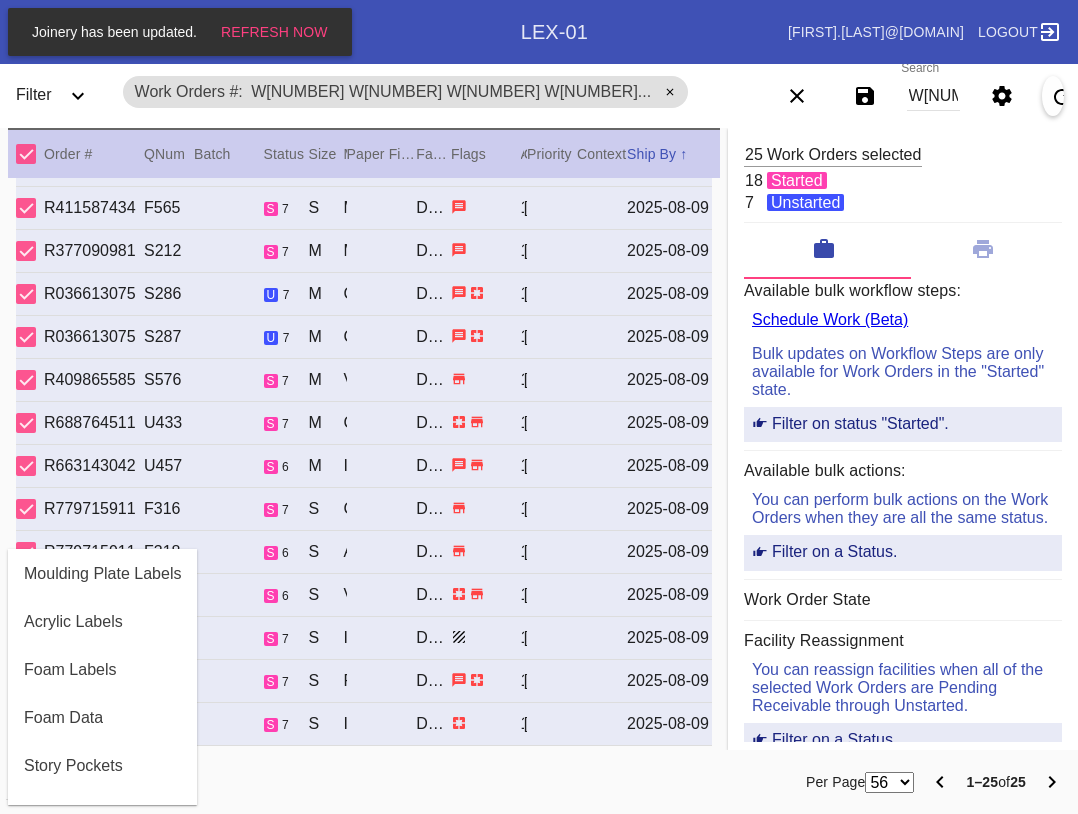 scroll, scrollTop: 464, scrollLeft: 0, axis: vertical 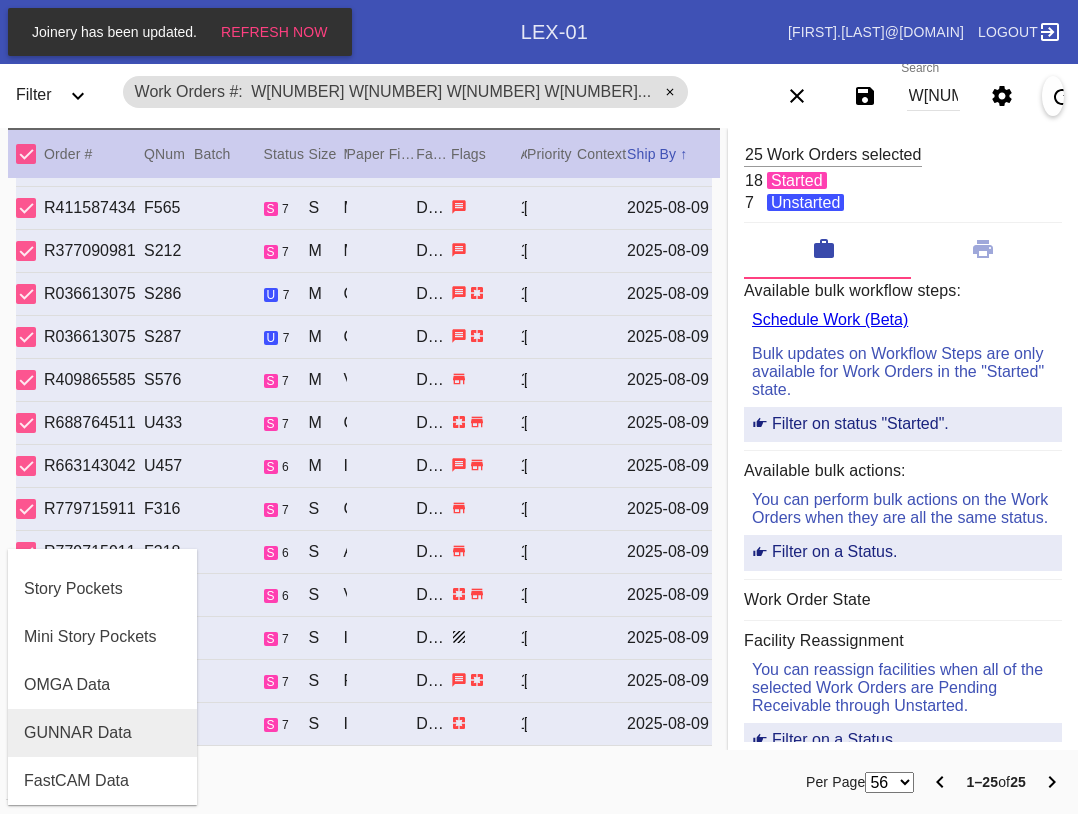 click on "GUNNAR Data" at bounding box center (102, 733) 